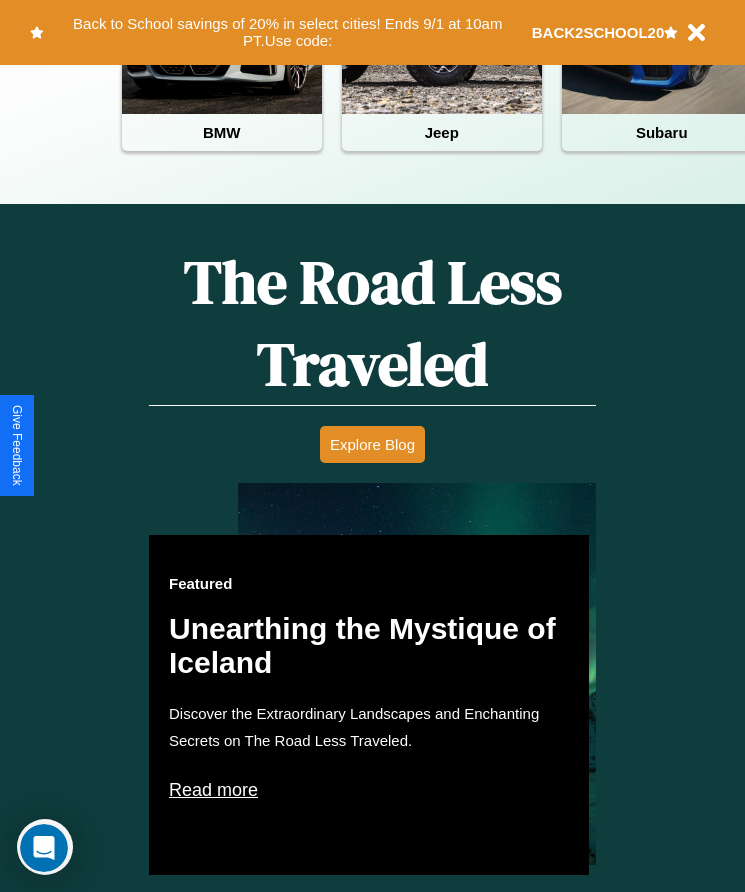 scroll, scrollTop: 817, scrollLeft: 0, axis: vertical 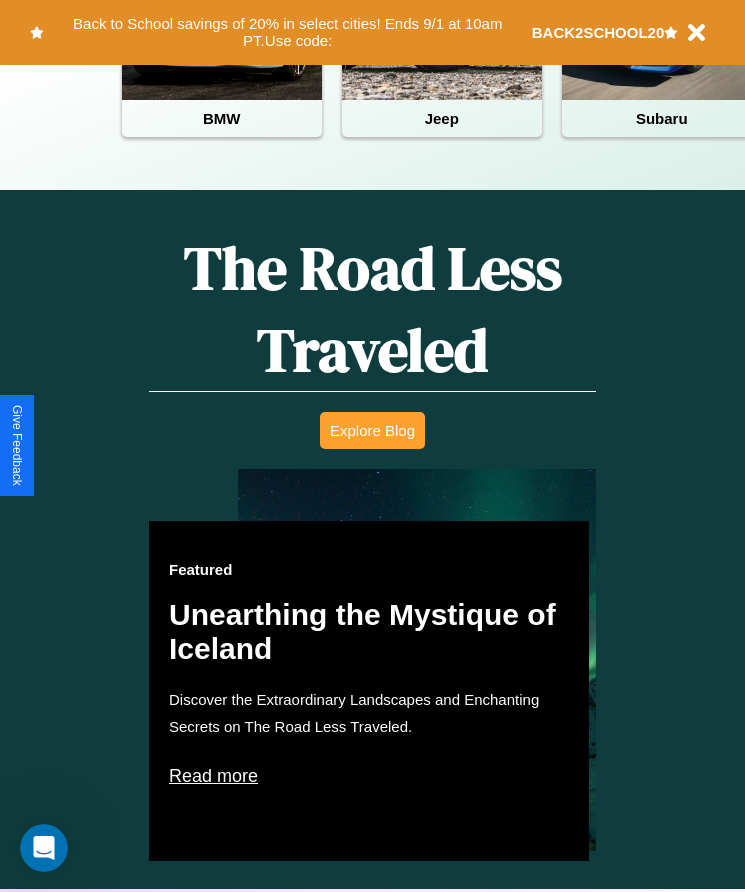 click on "Explore Blog" at bounding box center [372, 430] 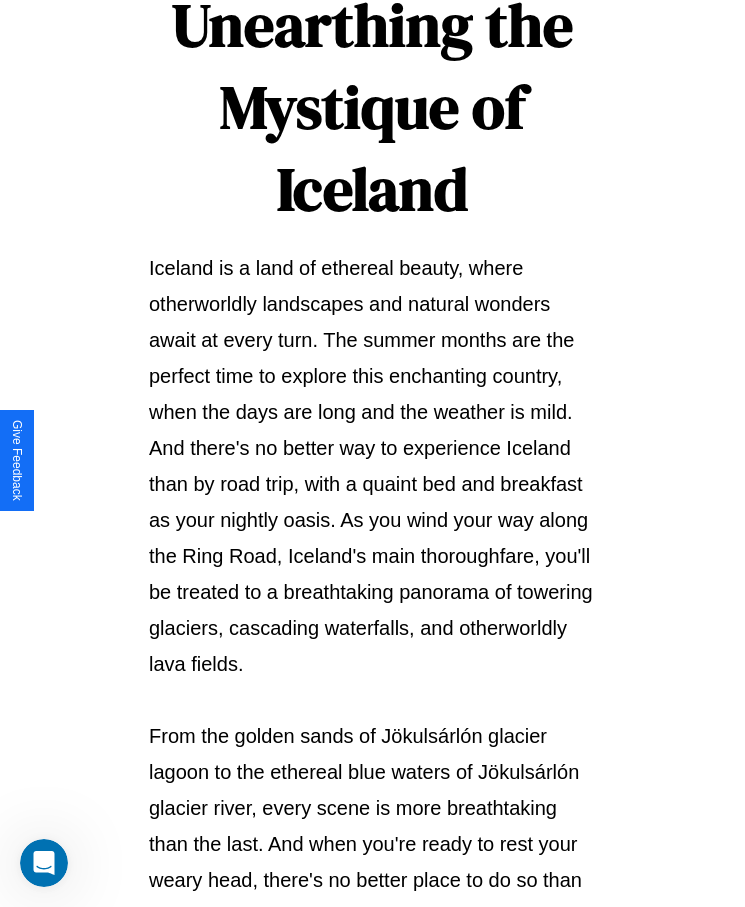 scroll, scrollTop: 2113, scrollLeft: 0, axis: vertical 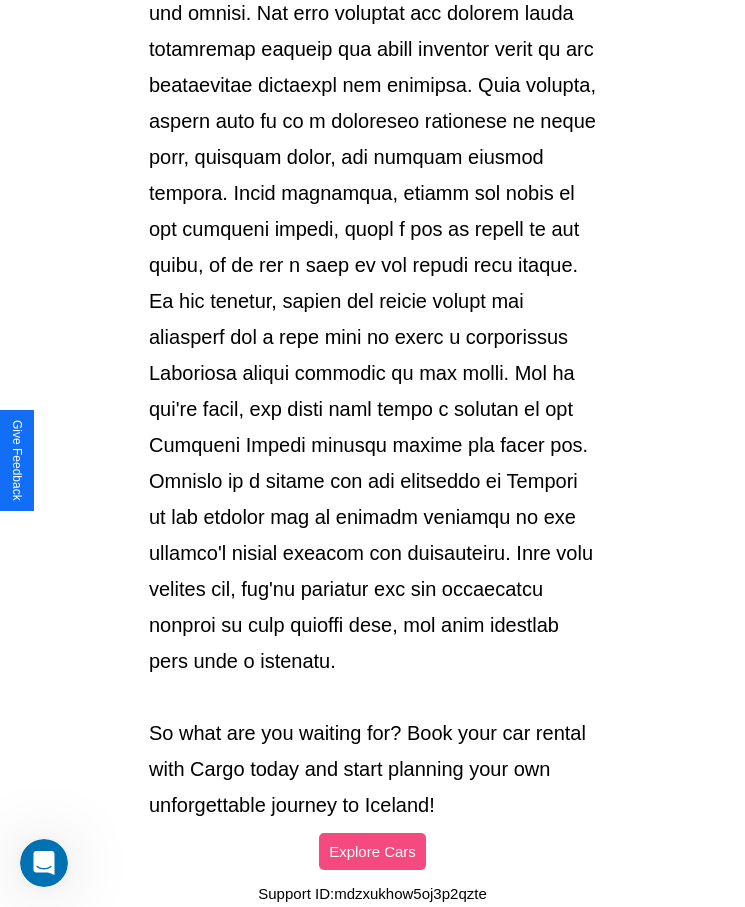 click on "Explore Cars" at bounding box center (372, 851) 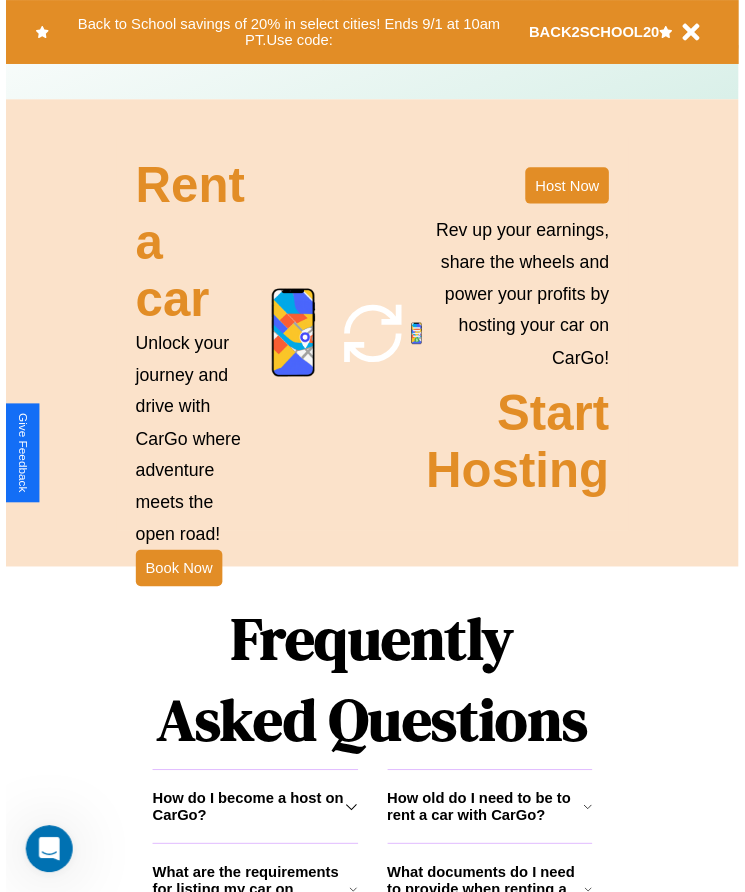 scroll, scrollTop: 817, scrollLeft: 0, axis: vertical 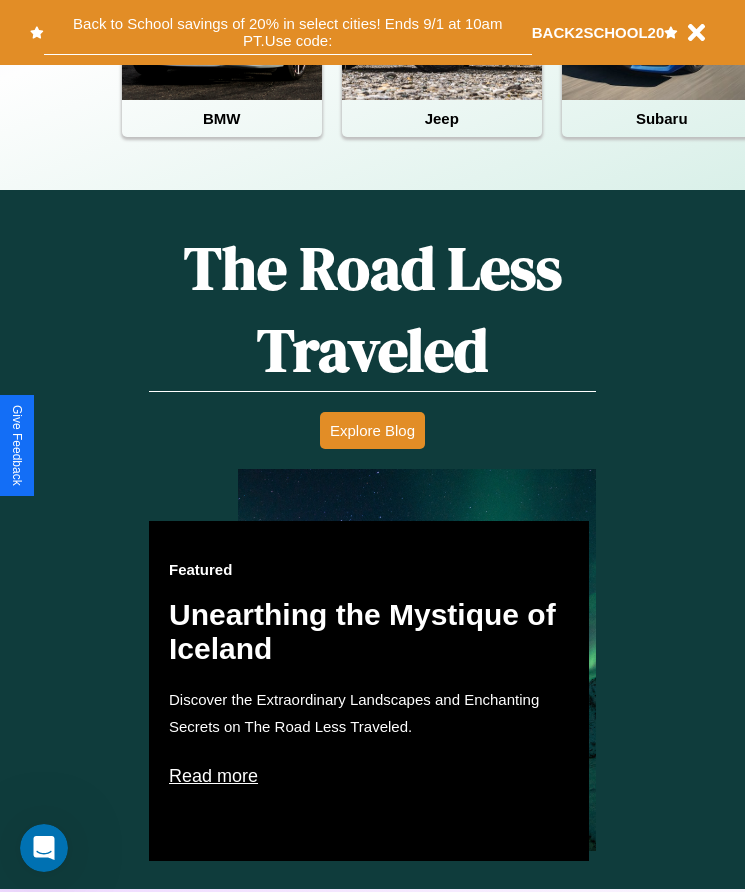 click on "Back to School savings of 20% in select cities! Ends 9/1 at 10am PT.  Use code:" at bounding box center [288, 32] 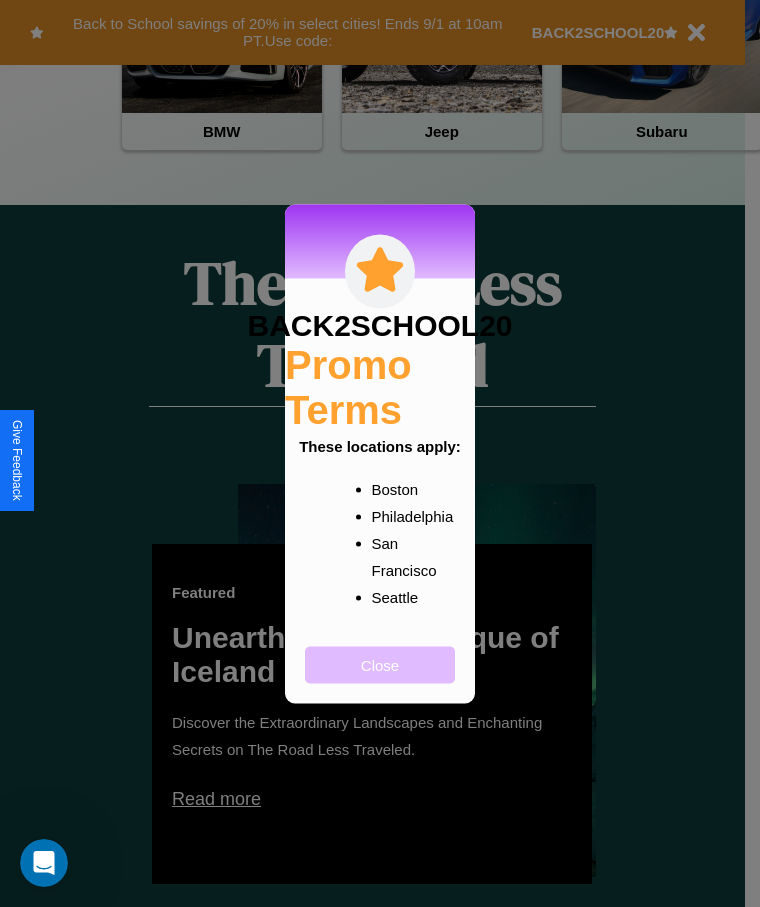 click on "Close" at bounding box center [380, 664] 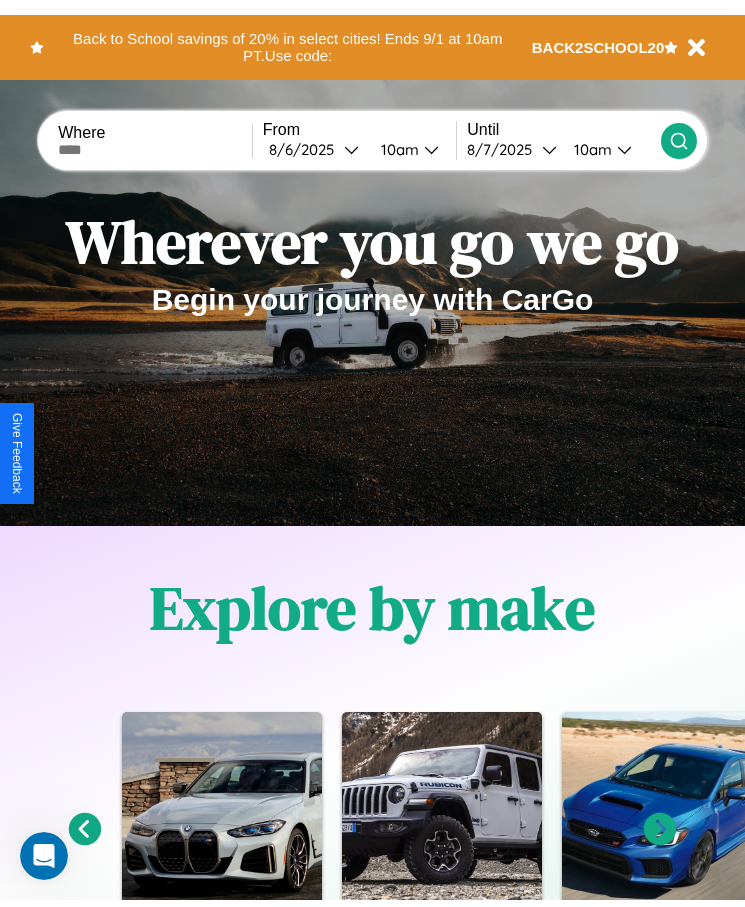 scroll, scrollTop: 0, scrollLeft: 0, axis: both 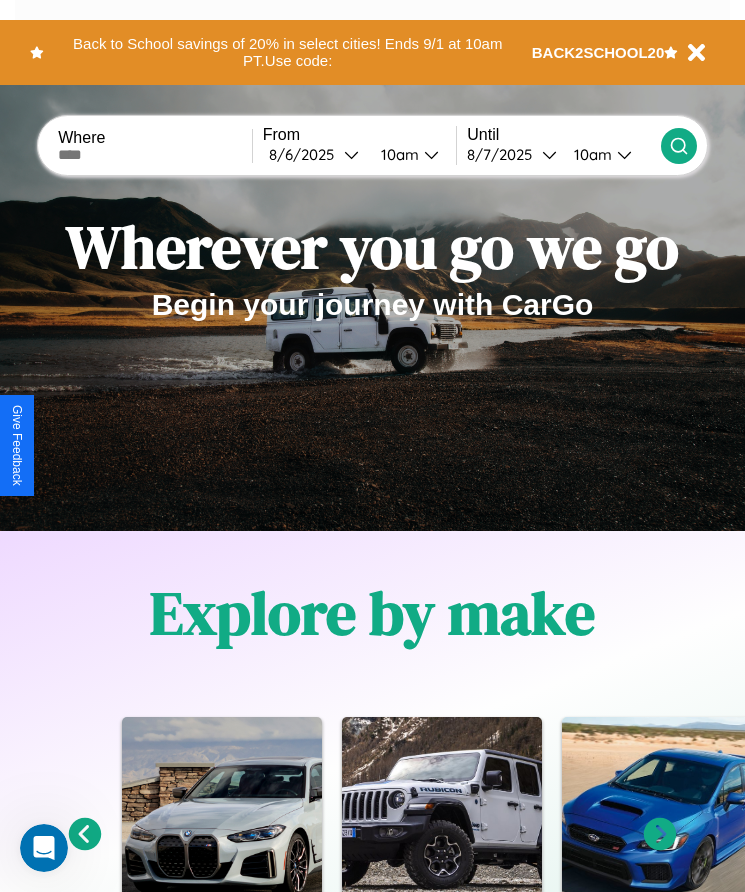click at bounding box center [155, 155] 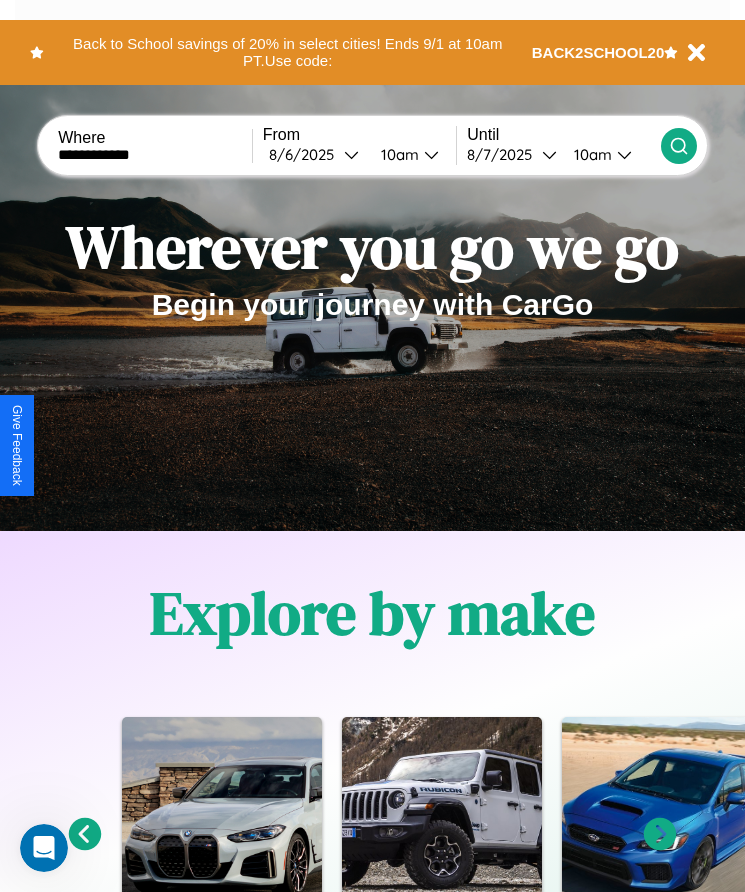 type on "**********" 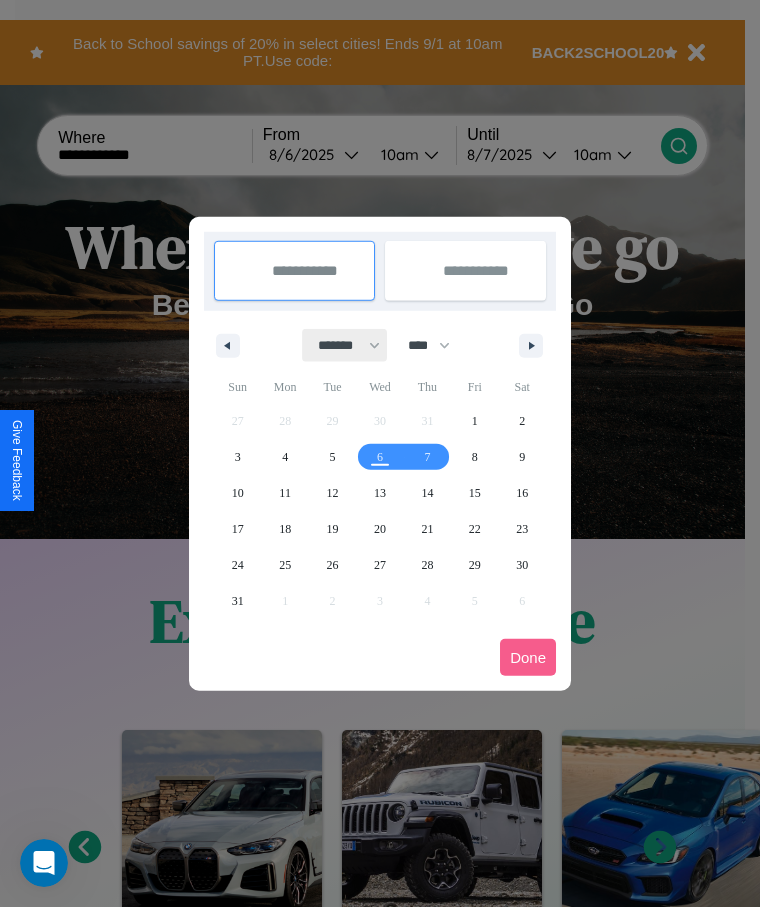 click on "******* ******** ***** ***** *** **** **** ****** ********* ******* ******** ********" at bounding box center [345, 345] 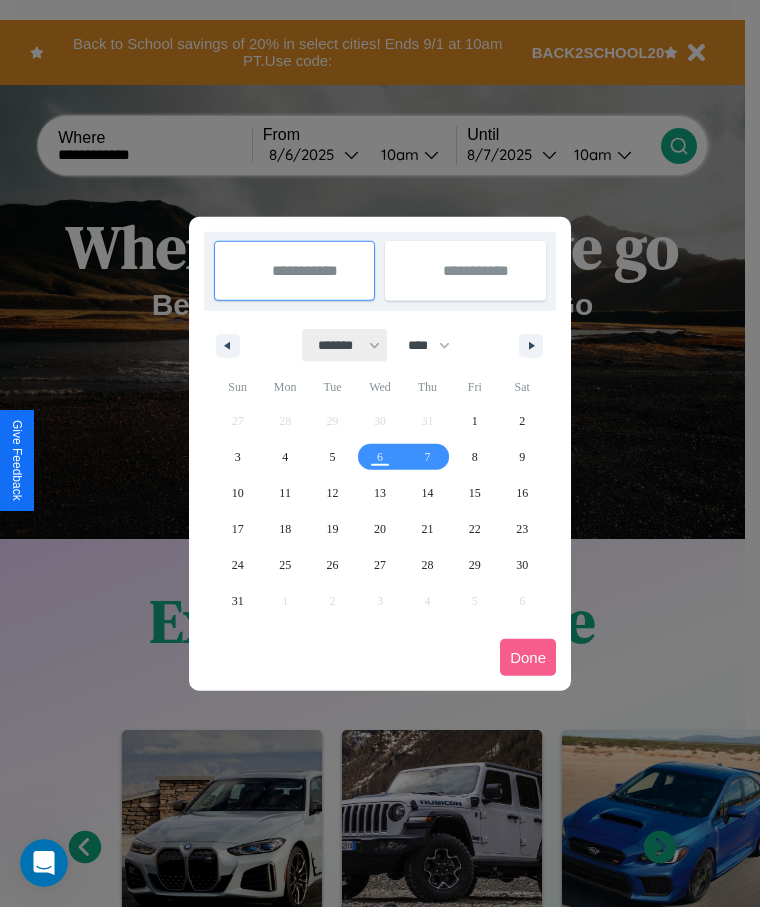 select on "*" 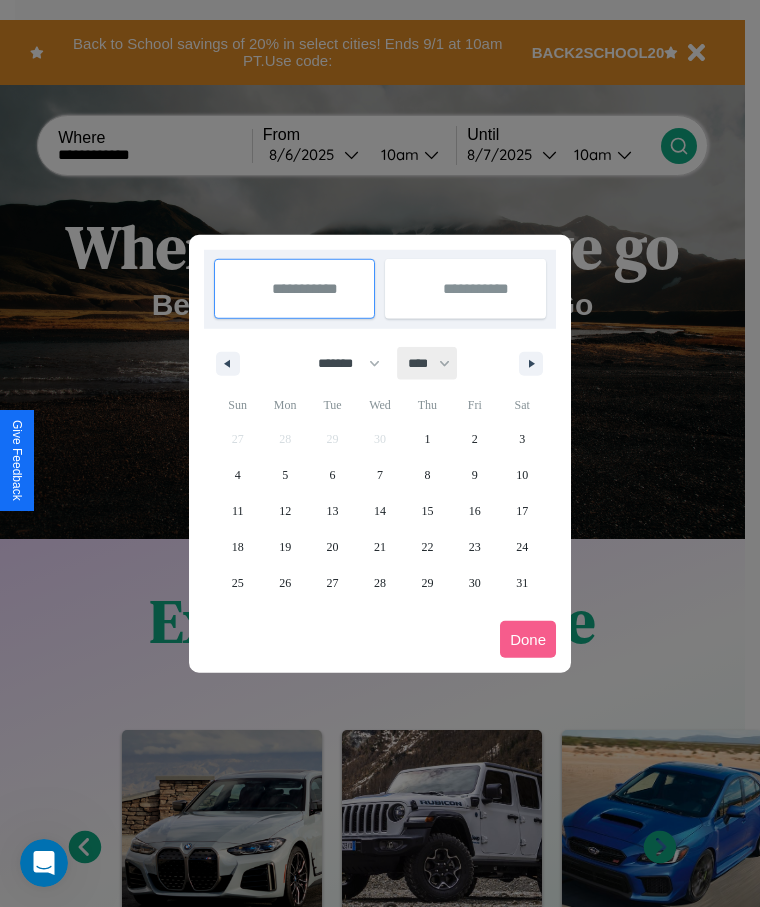 click on "**** **** **** **** **** **** **** **** **** **** **** **** **** **** **** **** **** **** **** **** **** **** **** **** **** **** **** **** **** **** **** **** **** **** **** **** **** **** **** **** **** **** **** **** **** **** **** **** **** **** **** **** **** **** **** **** **** **** **** **** **** **** **** **** **** **** **** **** **** **** **** **** **** **** **** **** **** **** **** **** **** **** **** **** **** **** **** **** **** **** **** **** **** **** **** **** **** **** **** **** **** **** **** **** **** **** **** **** **** **** **** **** **** **** **** **** **** **** **** **** ****" at bounding box center (428, 363) 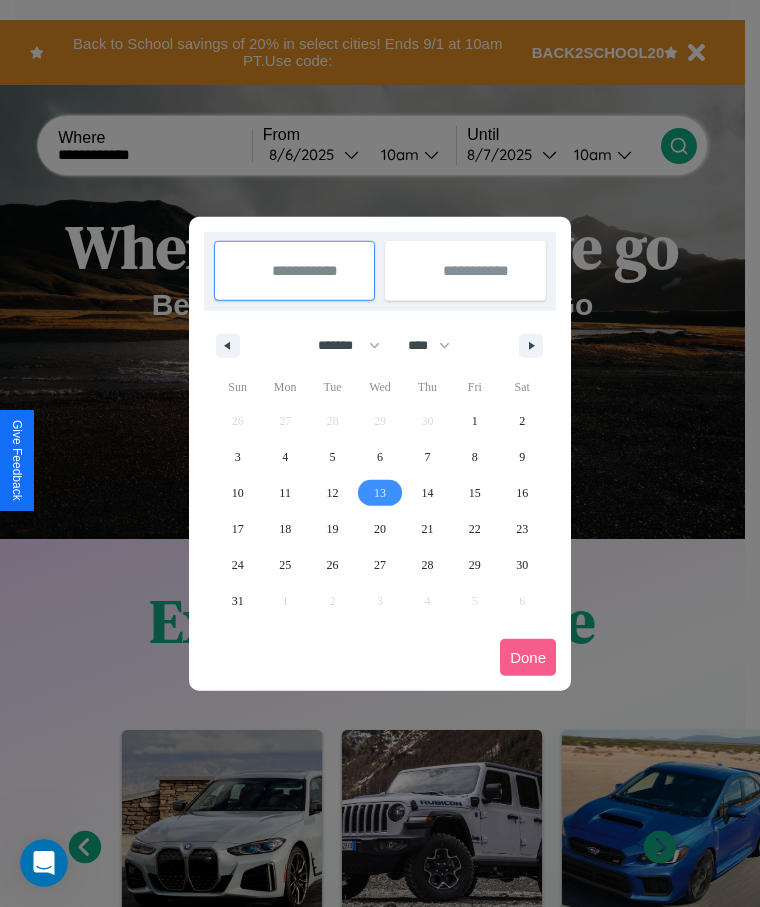 click on "13" at bounding box center [380, 493] 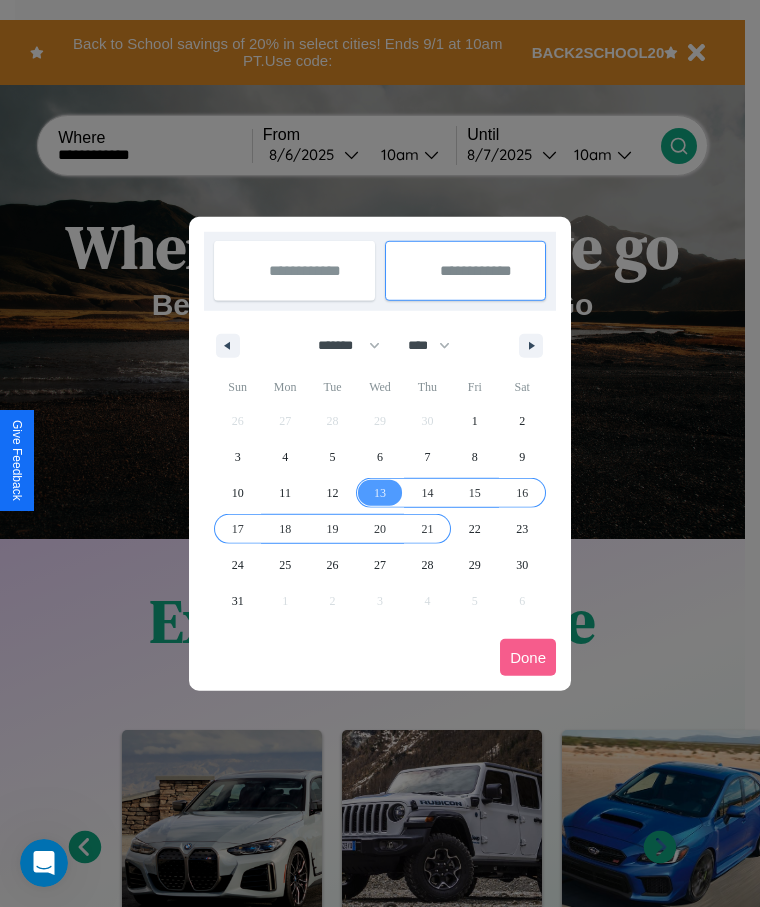 click on "21" at bounding box center [427, 529] 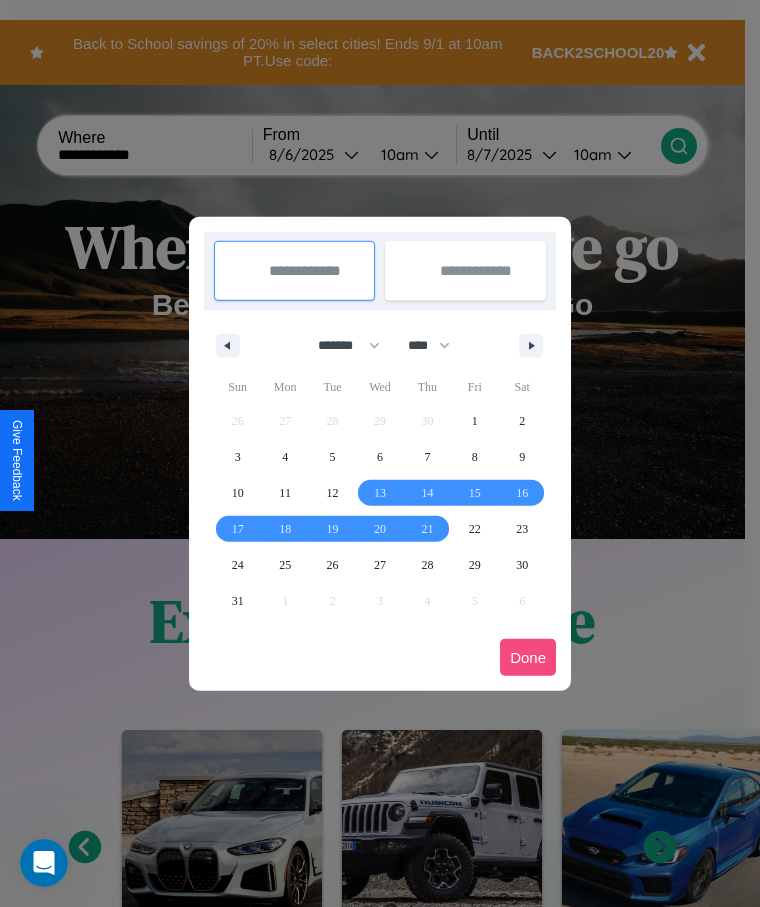 click on "Done" at bounding box center (528, 657) 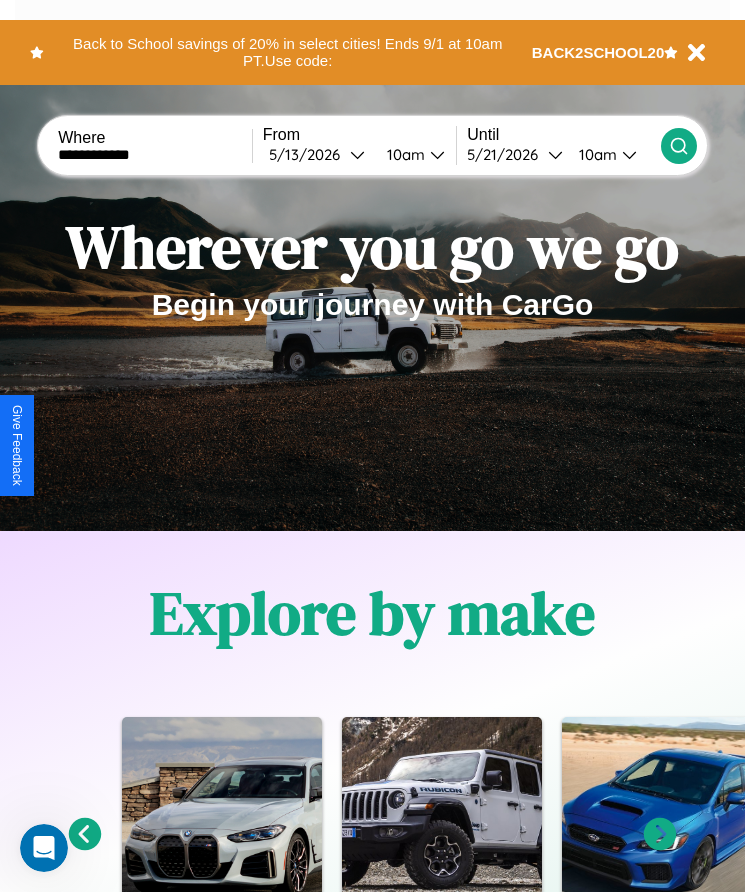 click on "10am" at bounding box center [595, 154] 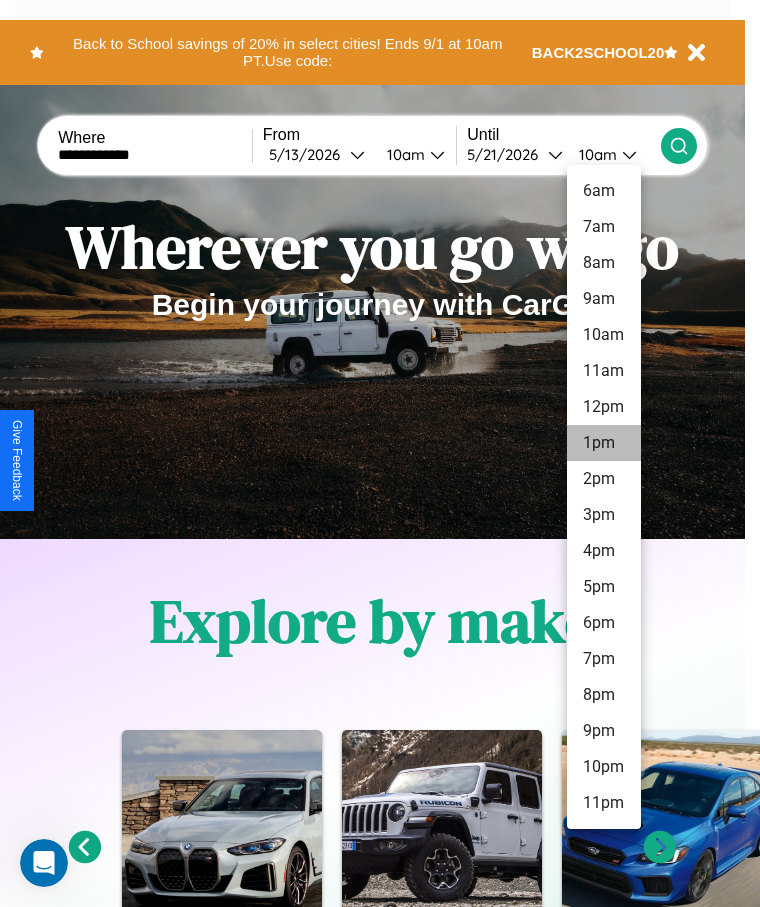 click on "1pm" at bounding box center (604, 443) 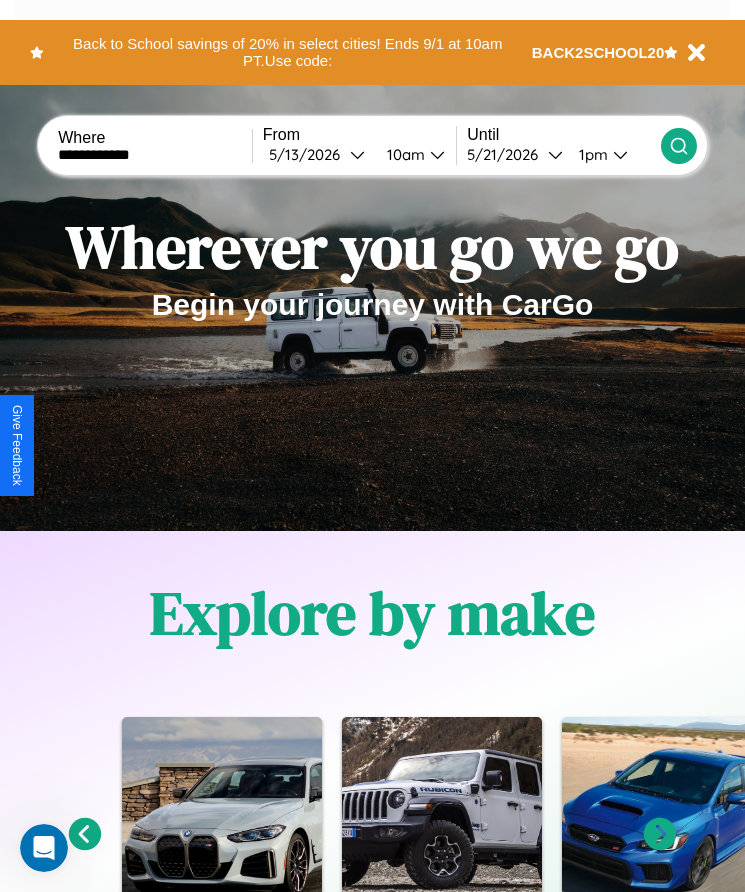 click 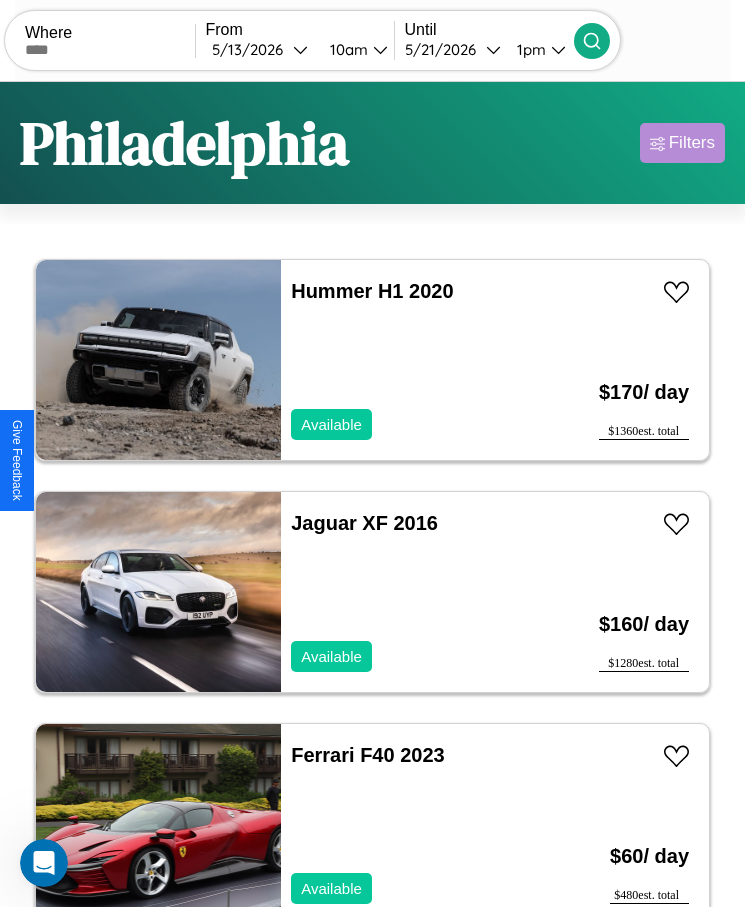 click on "Filters" at bounding box center (692, 143) 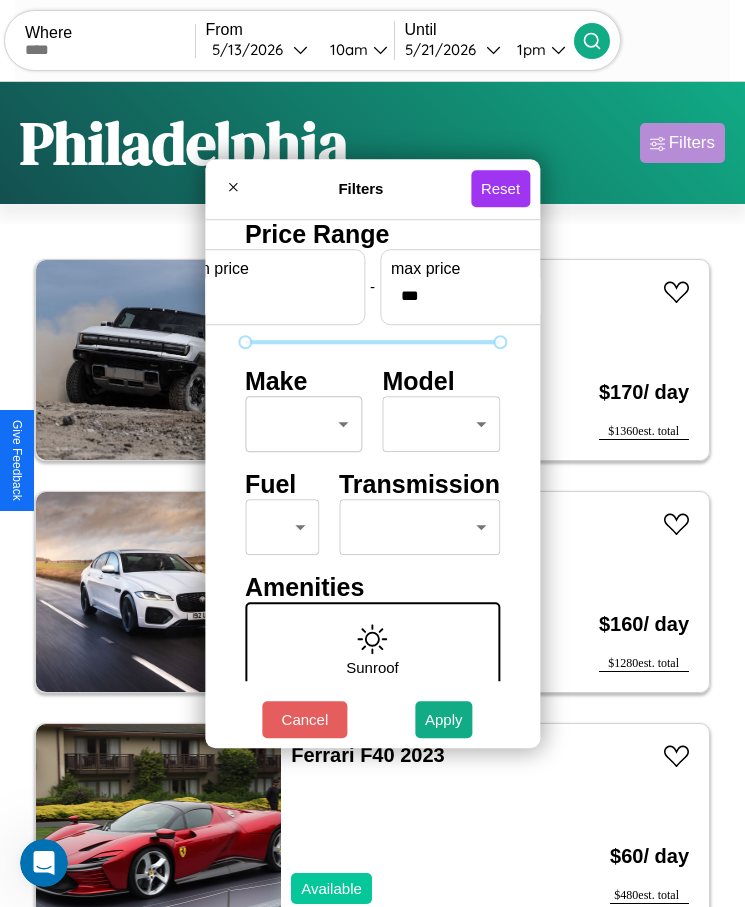 scroll, scrollTop: 85, scrollLeft: 0, axis: vertical 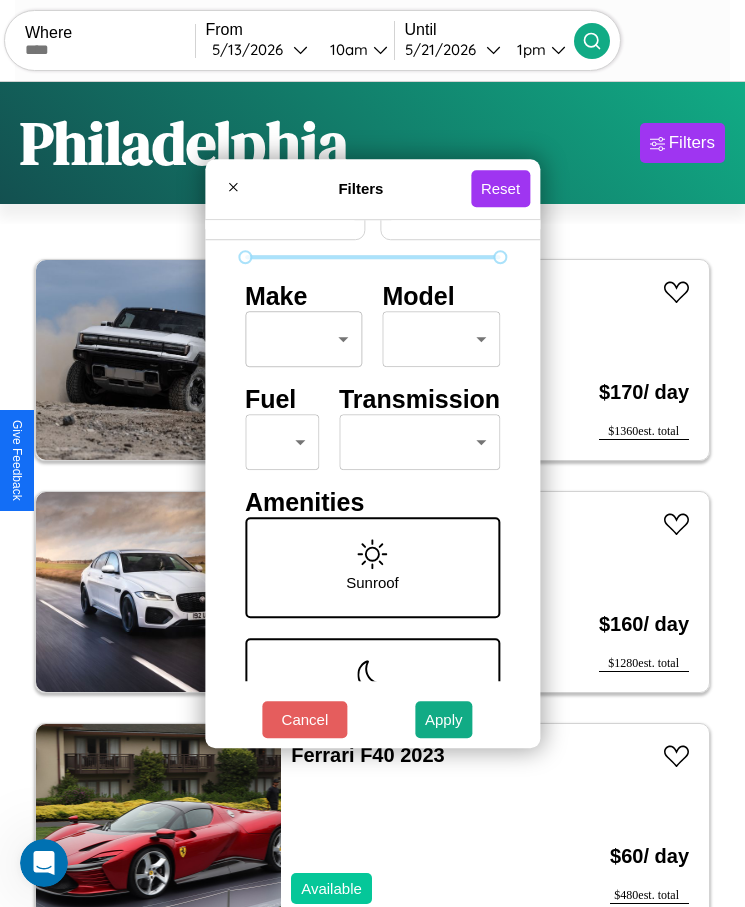 click on "CarGo Where From [DATE] [TIME] Until [DATE] [TIME] Become a Host Login Sign Up [CITY] Filters 39  cars in this area These cars can be picked up in this city. Hummer   H1   2020 Available $ 170  / day $ 1360  est. total Jaguar   XF   2016 Available $ 160  / day $ 1280  est. total Ferrari   F40   2023 Available $ 60  / day $ 480  est. total Nissan   Maxima   2017 Available $ 80  / day $ 640  est. total Volkswagen   KOMBI   2017 Available $ 160  / day $ 1280  est. total Acura   CL   2022 Available $ 160  / day $ 1280  est. total Lincoln   Town Car   2016 Unavailable $ 120  / day $ 960  est. total Mazda   MX-3   2023 Unavailable $ 40  / day $ 320  est. total Subaru   XT6   2020 Available $ 180  / day $ 1440  est. total Chevrolet   Colorado   2017 Available $ 60  / day $ 480  est. total Mazda   RX-7   2014 Available $ 40  / day $ 320  est. total Bentley   Roll Royce Silver Seraph   2021 Available $ 110  / day $ 880  est. total Acura   RL   2023 Available $ 30  / day $ 240  est. total GMC   WHL   $ $" at bounding box center (372, 478) 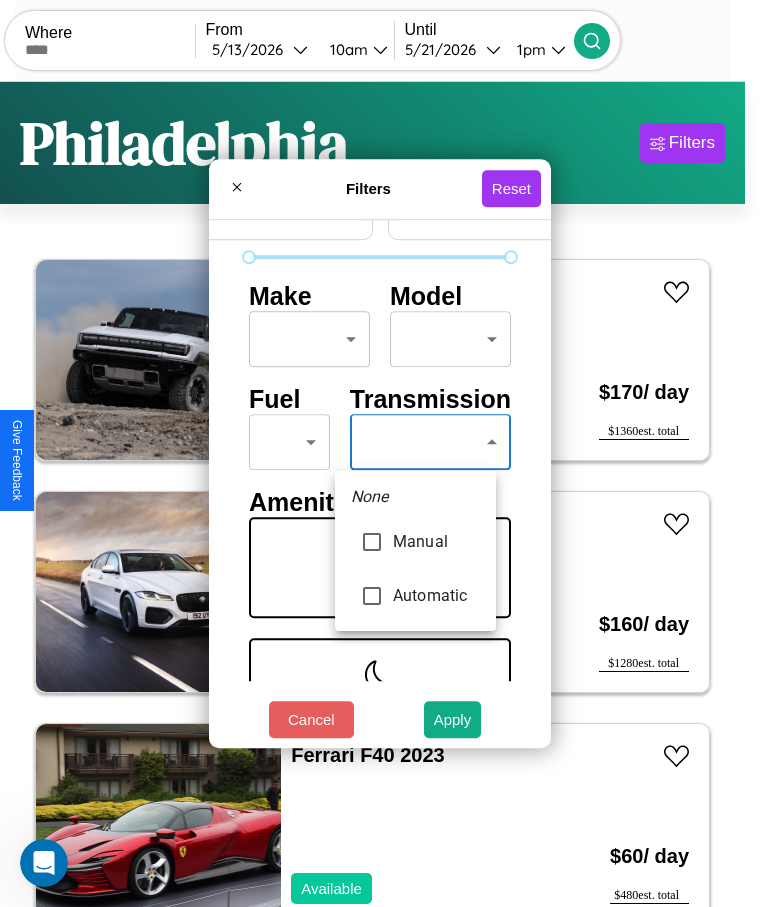type on "******" 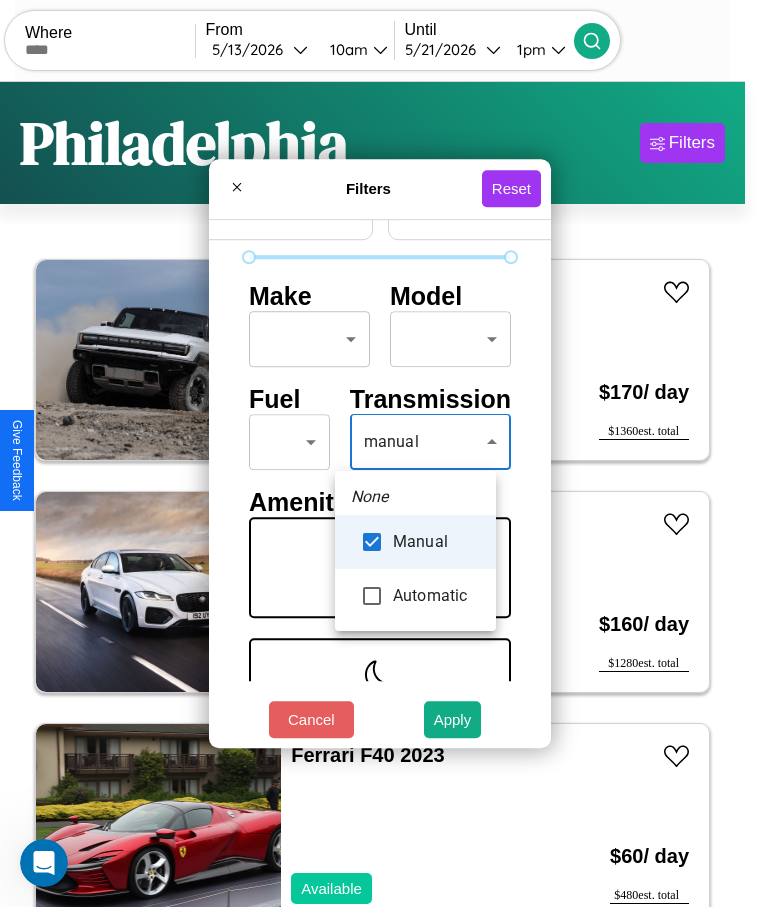 click at bounding box center [380, 453] 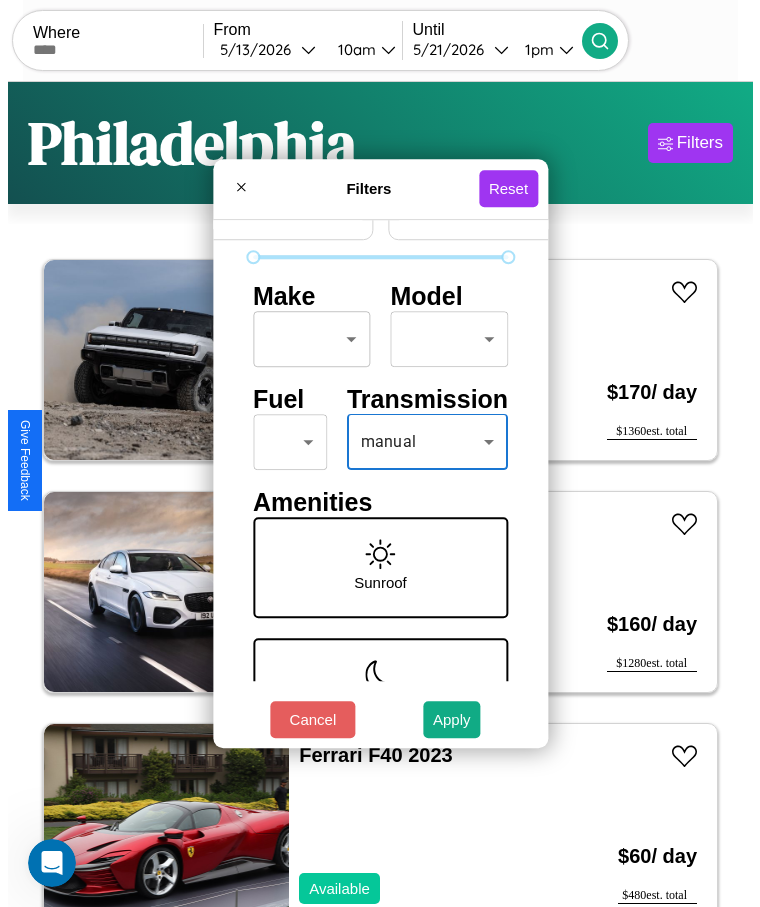 scroll, scrollTop: 0, scrollLeft: 0, axis: both 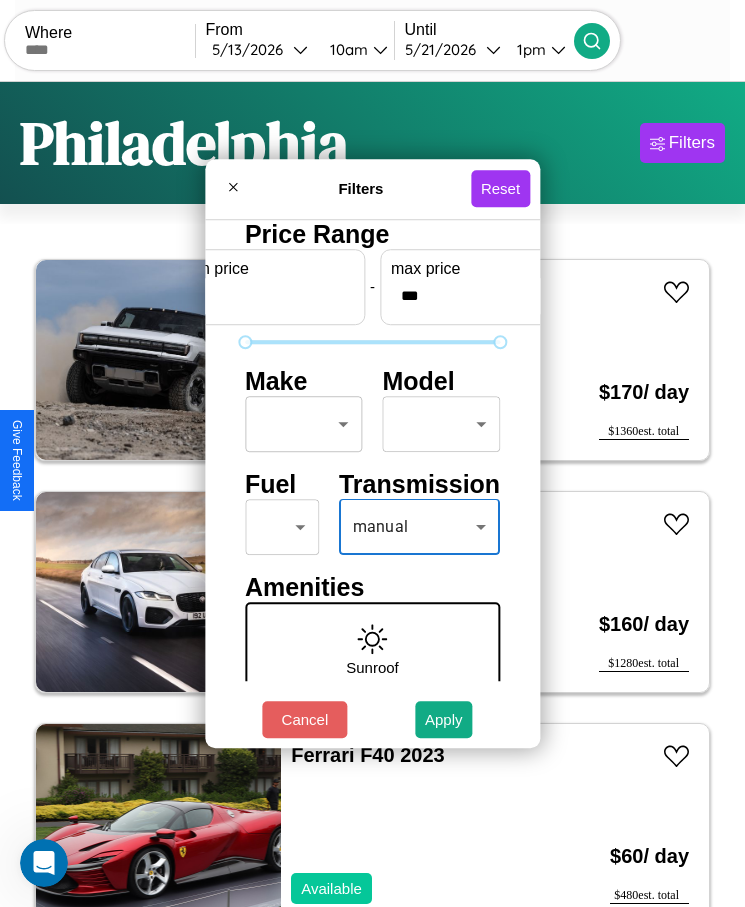 click on "CarGo Where From [DATE] [TIME] Until [DATE] [TIME] Become a Host Login Sign Up [CITY] Filters 39  cars in this area These cars can be picked up in this city. Hummer   H1   2020 Available $ 170  / day $ 1360  est. total Jaguar   XF   2016 Available $ 160  / day $ 1280  est. total Ferrari   F40   2023 Available $ 60  / day $ 480  est. total Nissan   Maxima   2017 Available $ 80  / day $ 640  est. total Volkswagen   KOMBI   2017 Available $ 160  / day $ 1280  est. total Acura   CL   2022 Available $ 160  / day $ 1280  est. total Lincoln   Town Car   2016 Unavailable $ 120  / day $ 960  est. total Mazda   MX-3   2023 Unavailable $ 40  / day $ 320  est. total Subaru   XT6   2020 Available $ 180  / day $ 1440  est. total Chevrolet   Colorado   2017 Available $ 60  / day $ 480  est. total Mazda   RX-7   2014 Available $ 40  / day $ 320  est. total Bentley   Roll Royce Silver Seraph   2021 Available $ 110  / day $ 880  est. total Acura   RL   2023 Available $ 30  / day $ 240  est. total GMC   WHL   $ $" at bounding box center (372, 478) 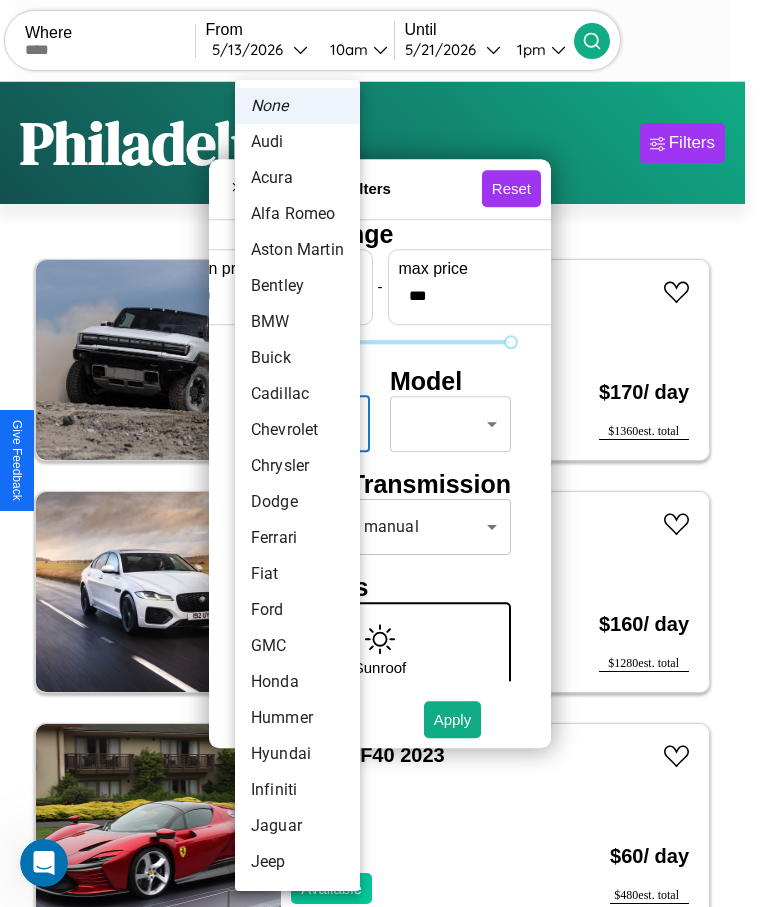 click on "Chevrolet" at bounding box center [297, 430] 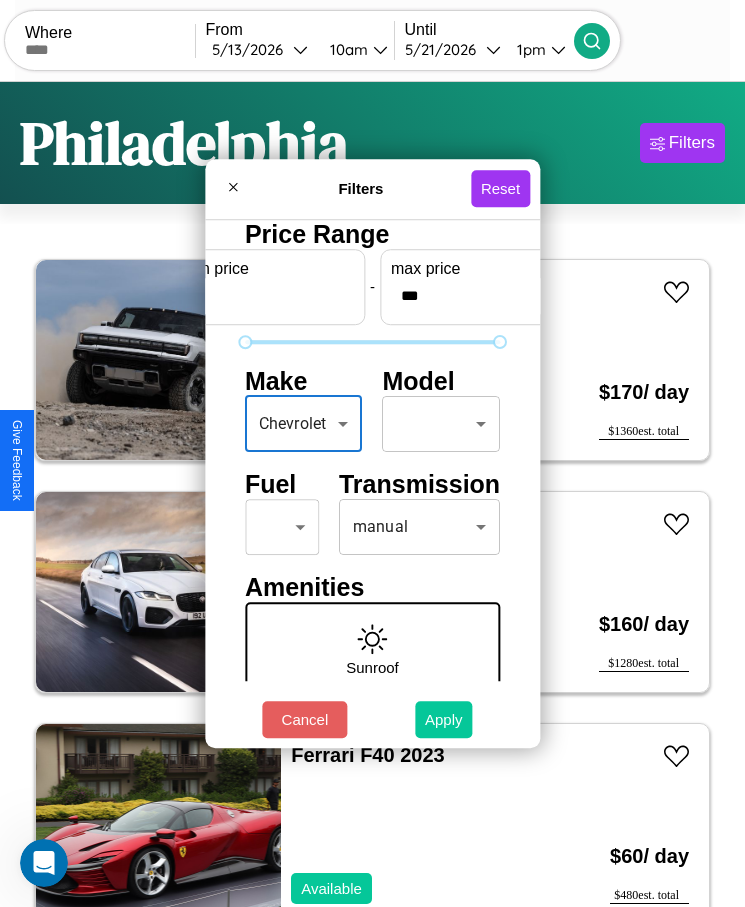 click on "Apply" at bounding box center (444, 719) 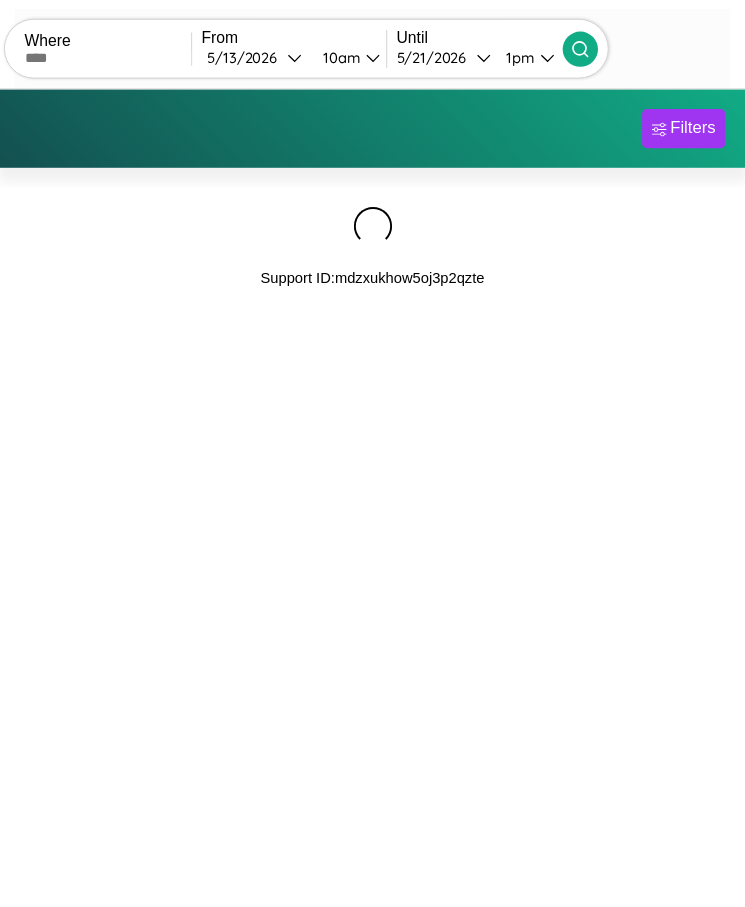 scroll, scrollTop: 0, scrollLeft: 0, axis: both 